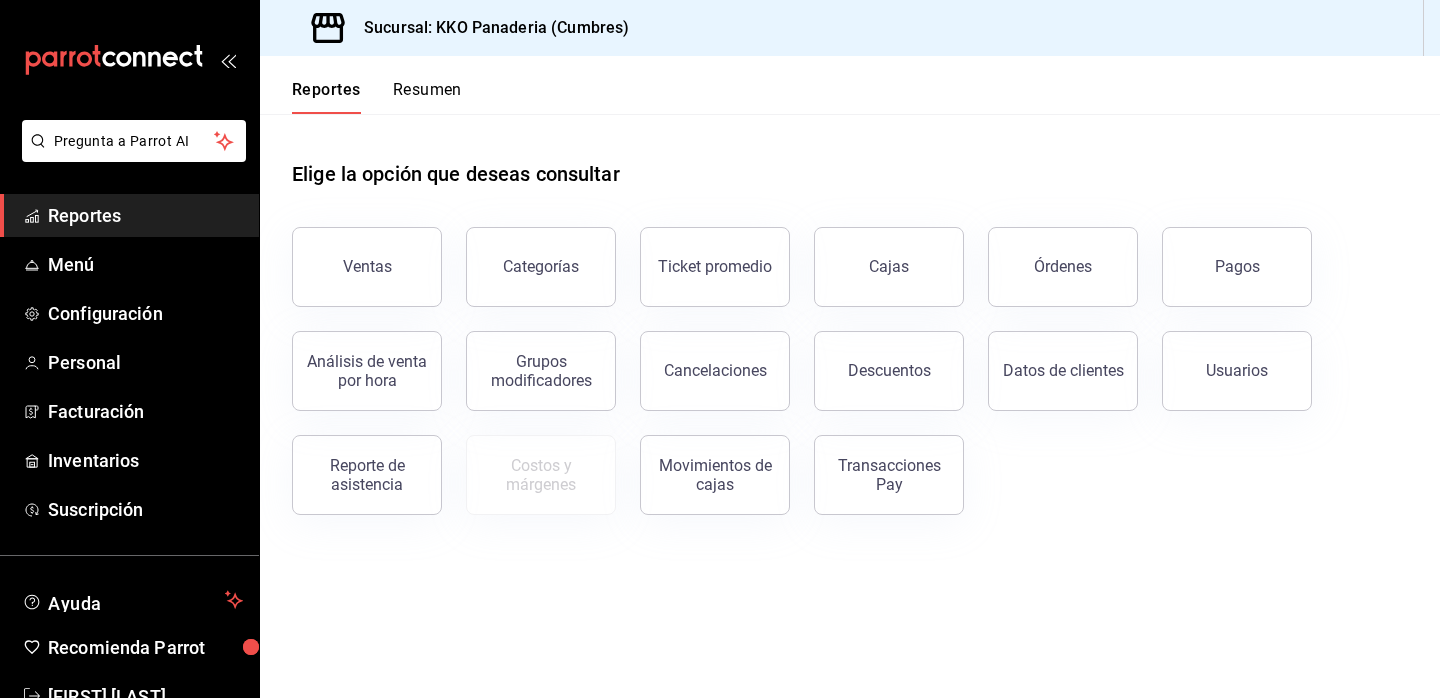 click on "Ventas" at bounding box center [367, 267] 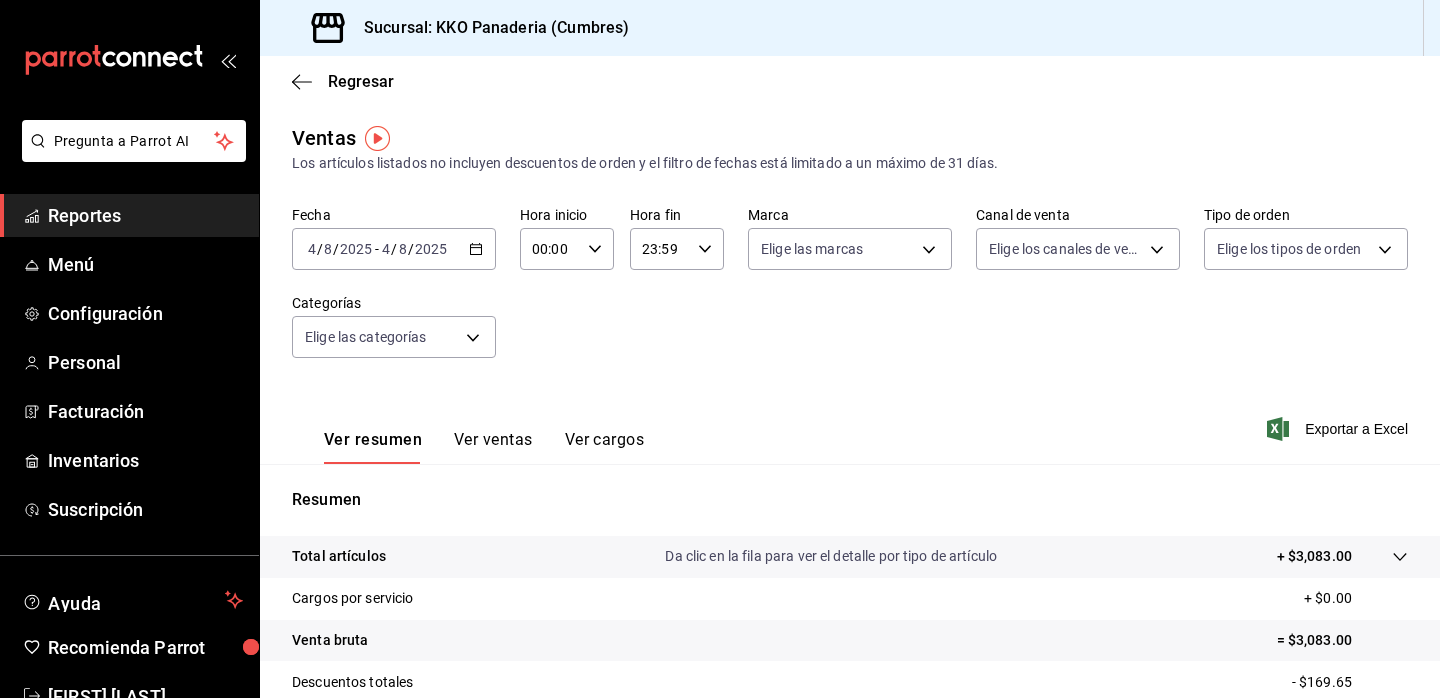 click on "Ver cargos" at bounding box center [605, 447] 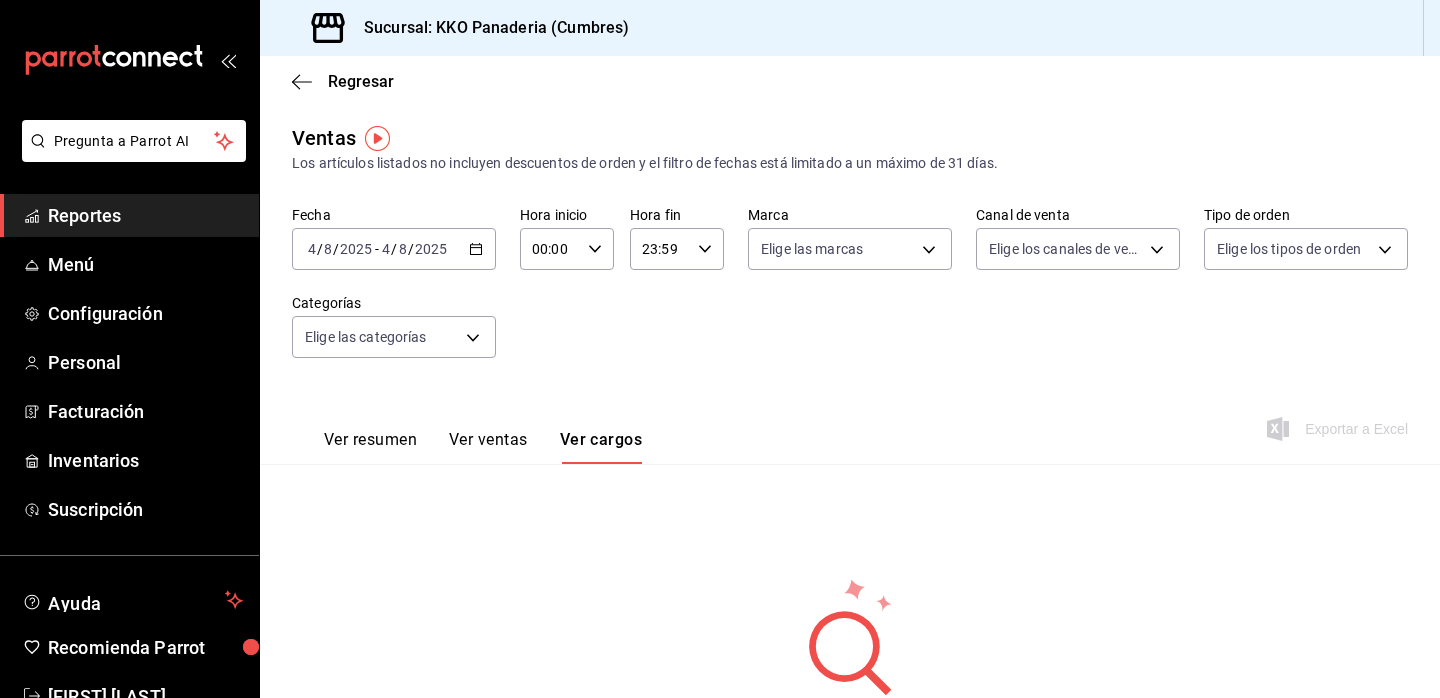 click on "Reportes" at bounding box center (145, 215) 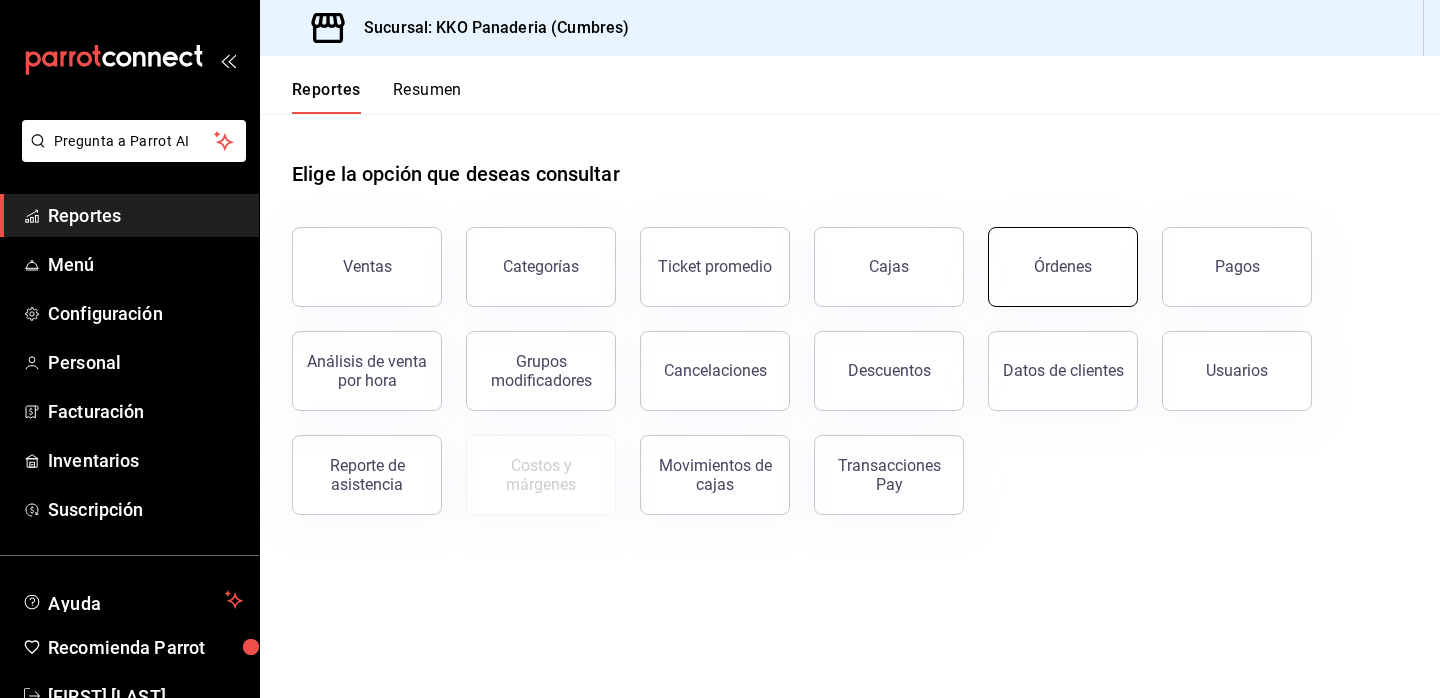 click on "Órdenes" at bounding box center (1063, 266) 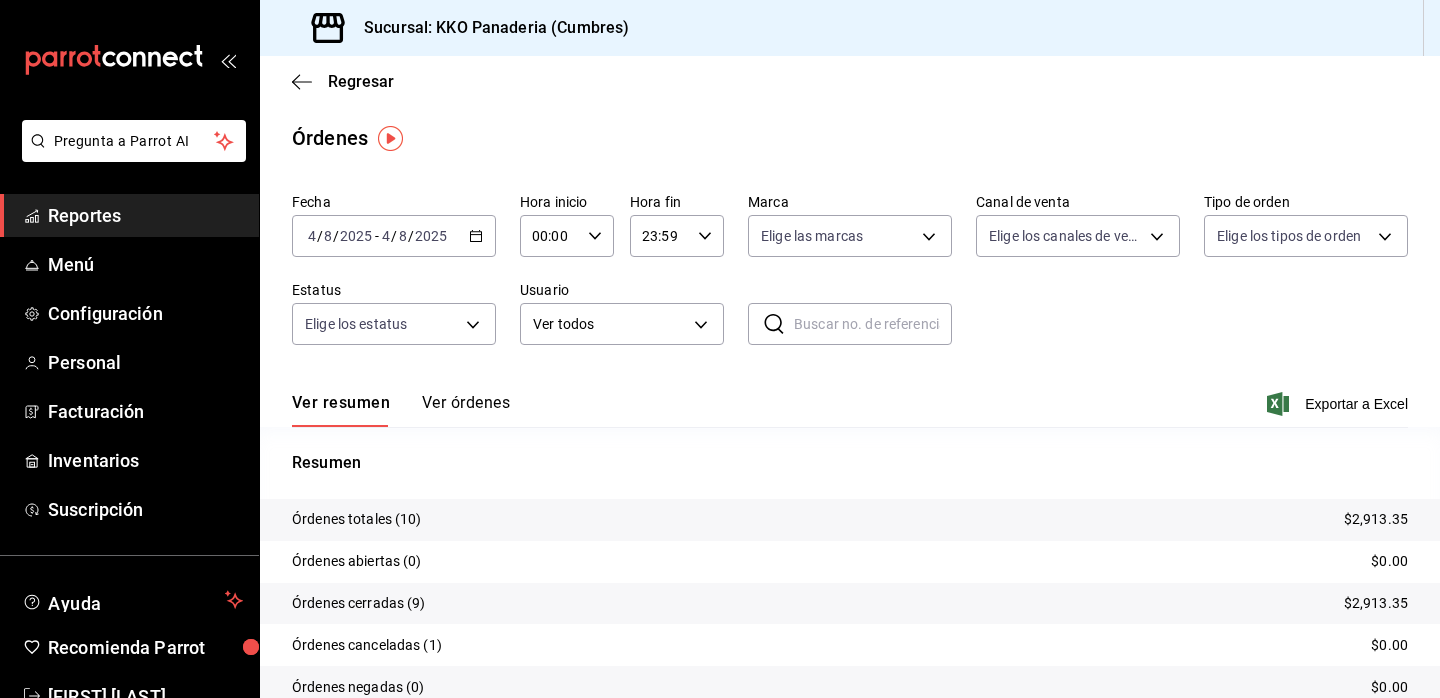 click on "Ver órdenes" at bounding box center (466, 410) 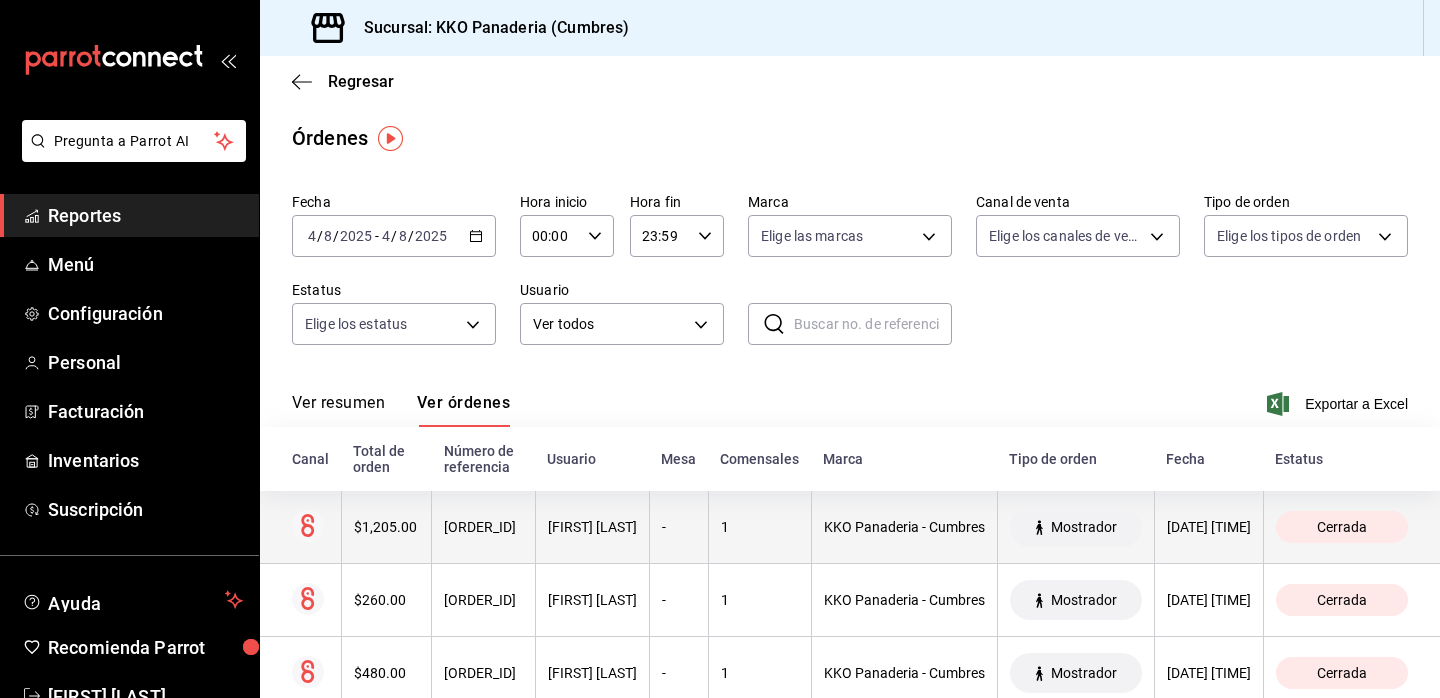 click on "$1,205.00" at bounding box center [387, 527] 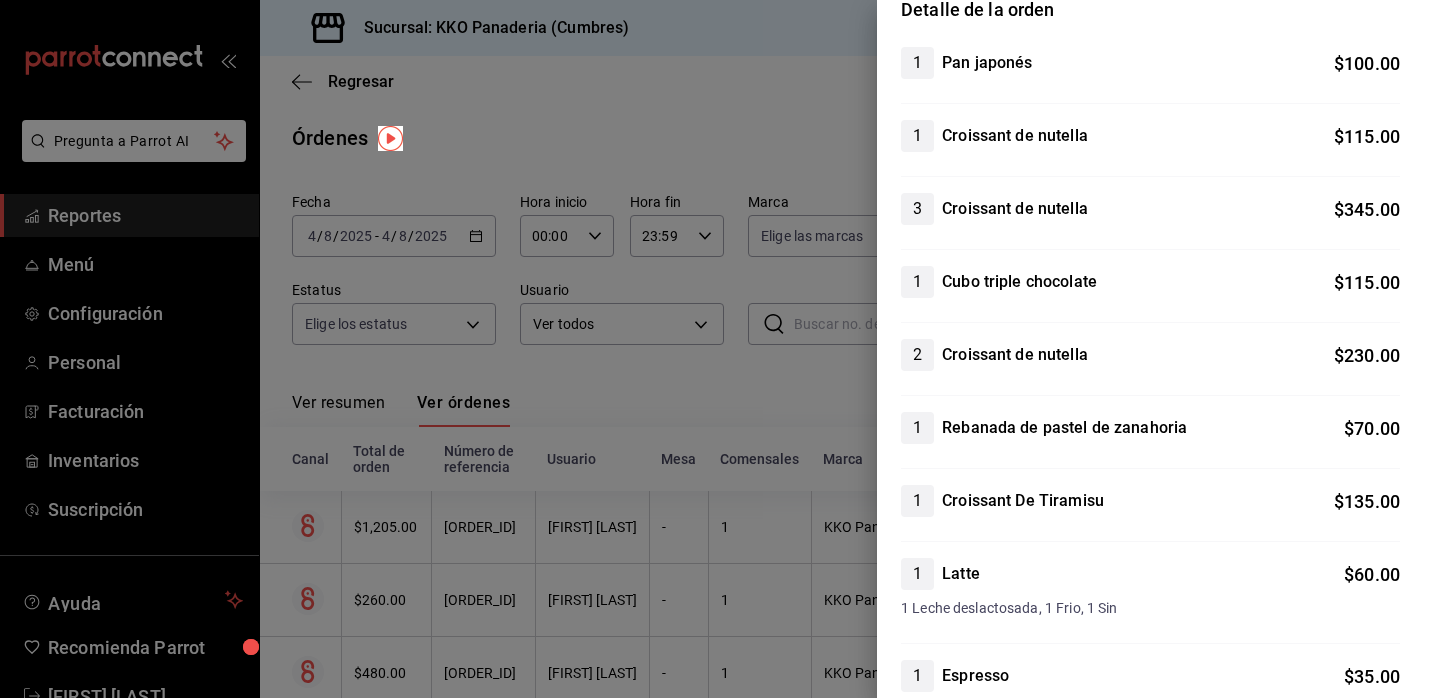 scroll, scrollTop: 206, scrollLeft: 0, axis: vertical 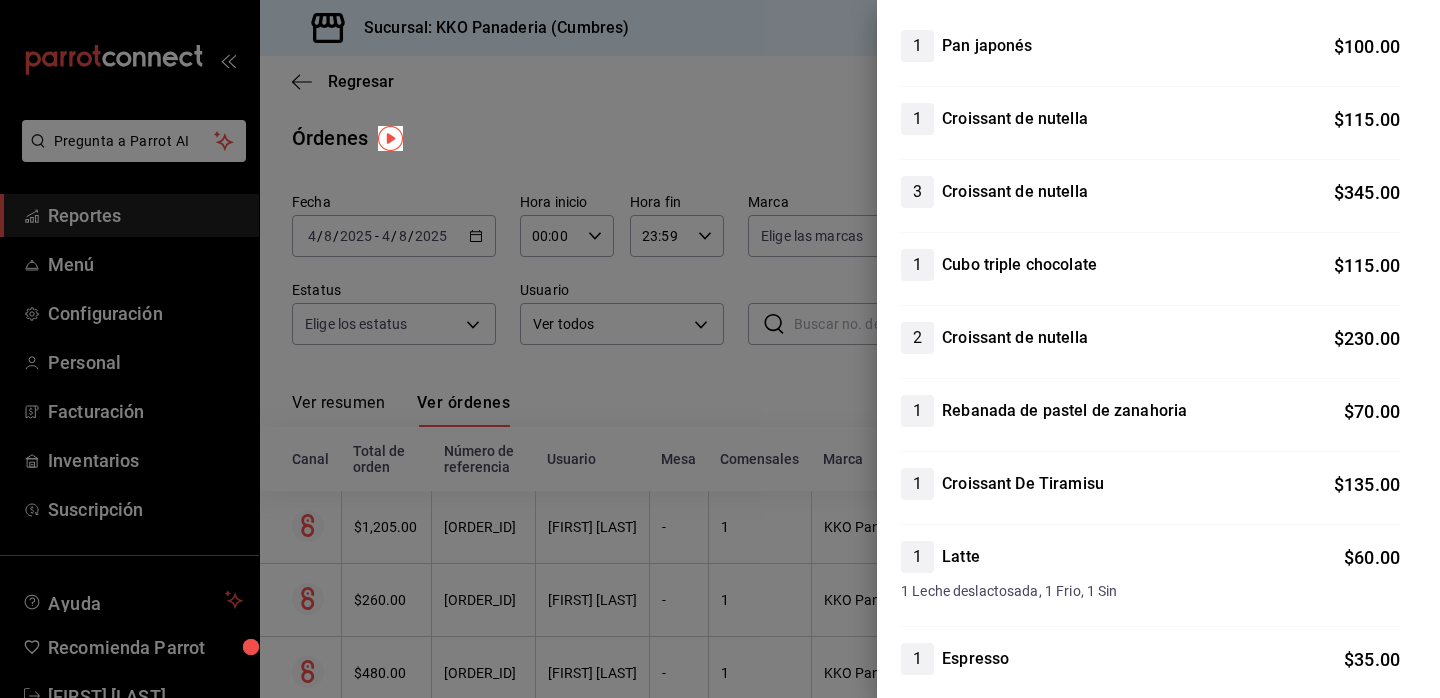 click at bounding box center [720, 349] 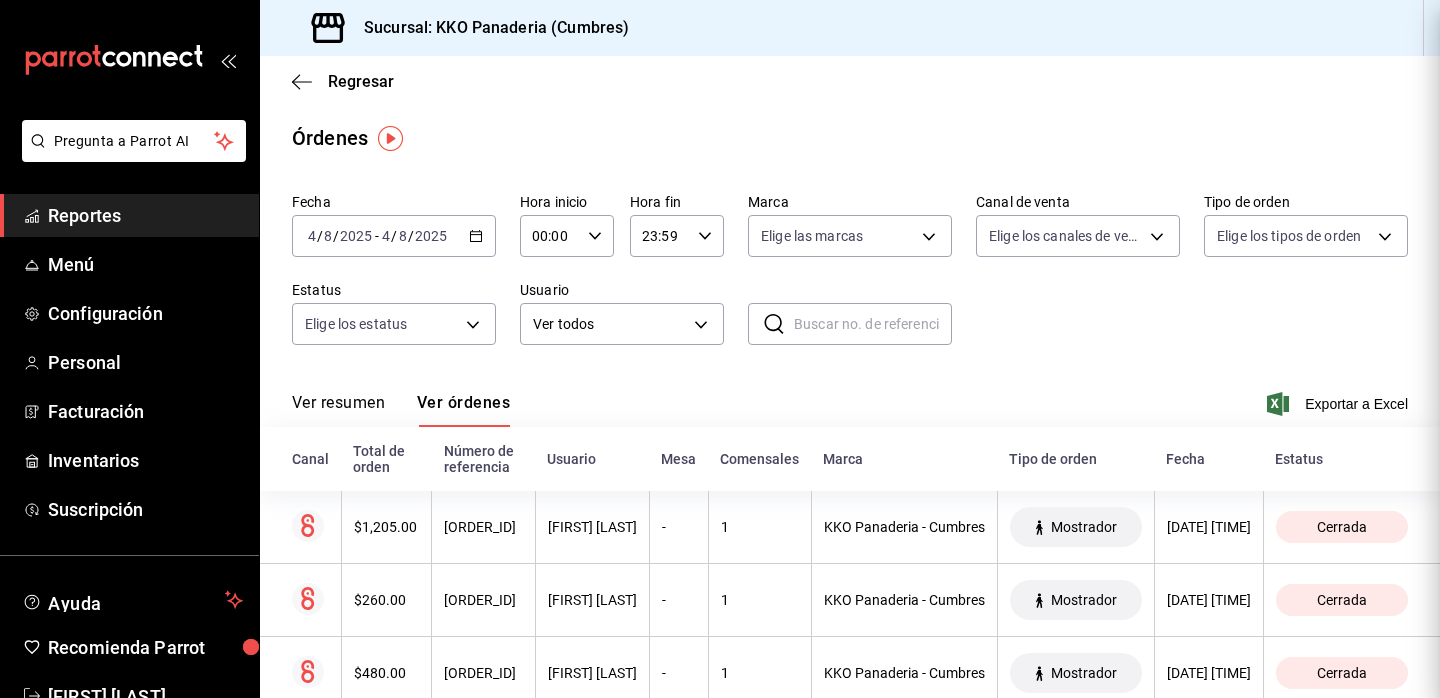 scroll, scrollTop: 0, scrollLeft: 0, axis: both 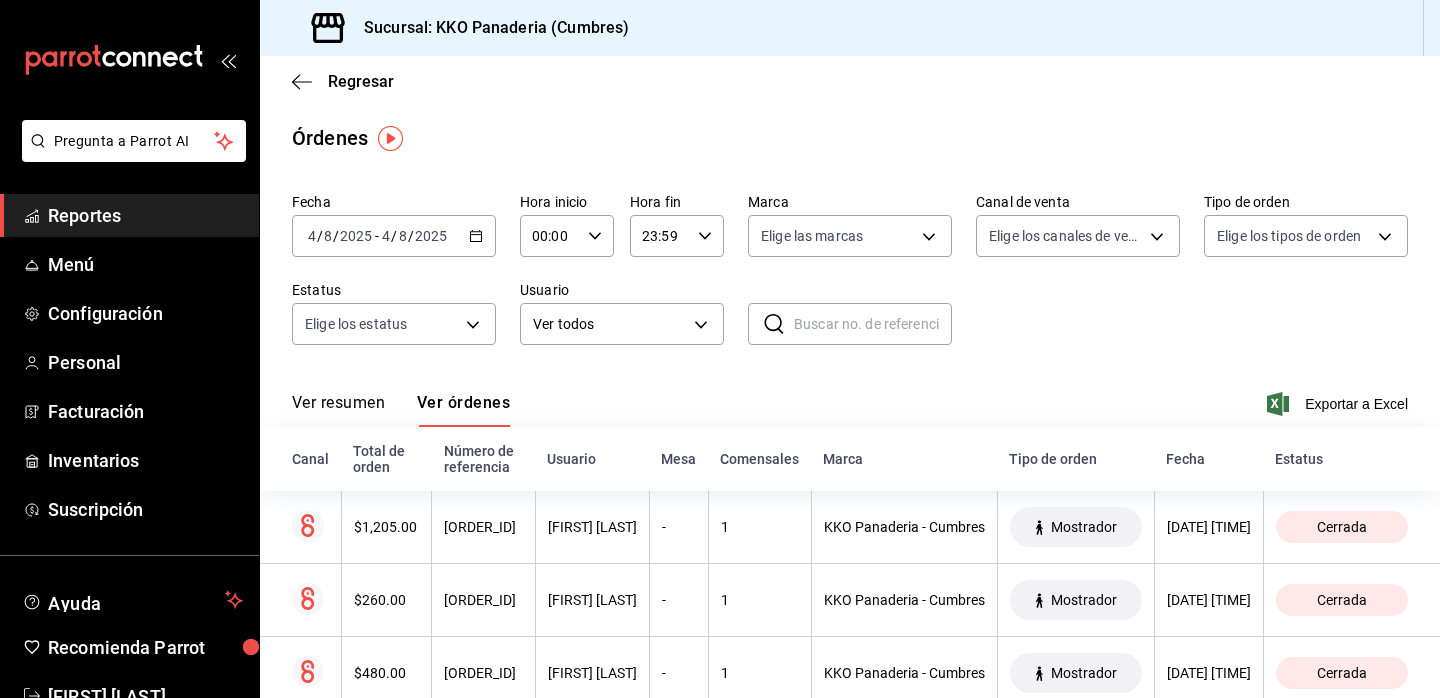 click on "Reportes" at bounding box center (145, 215) 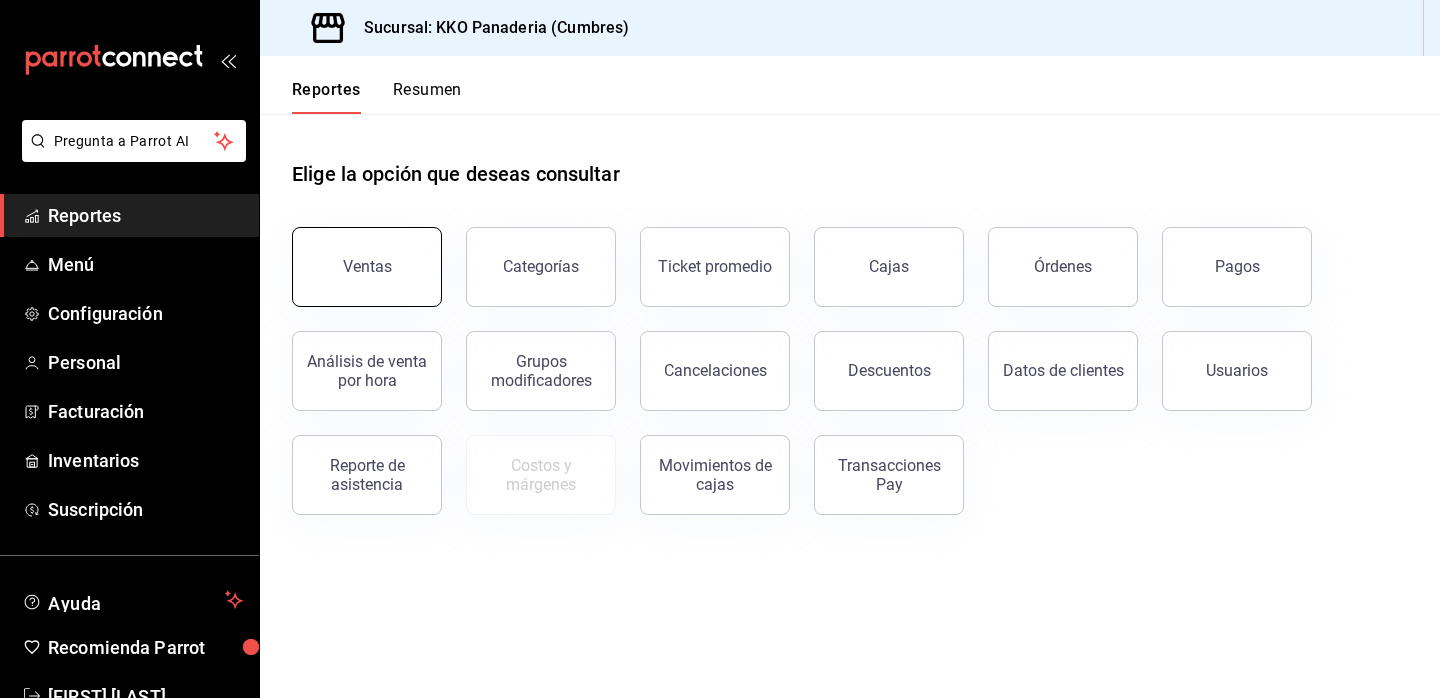 click on "Ventas" at bounding box center (367, 267) 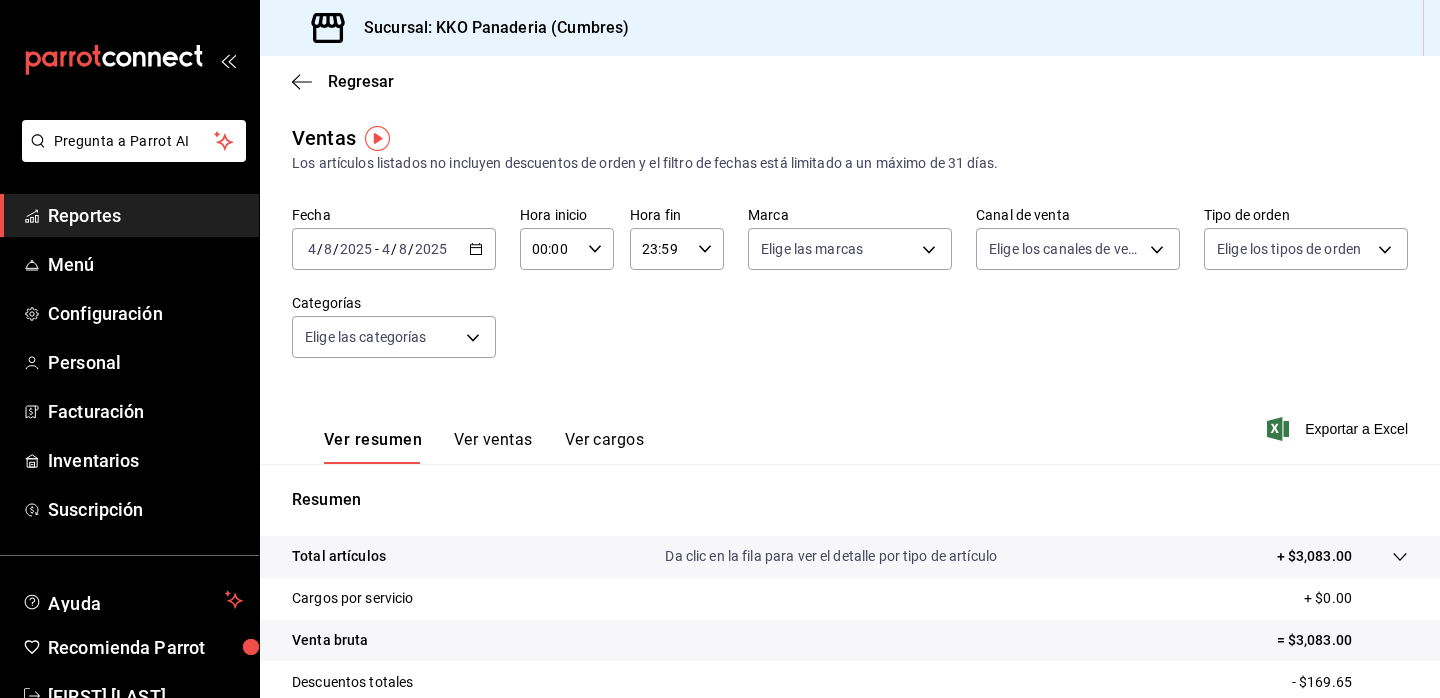 click on "Reportes" at bounding box center [145, 215] 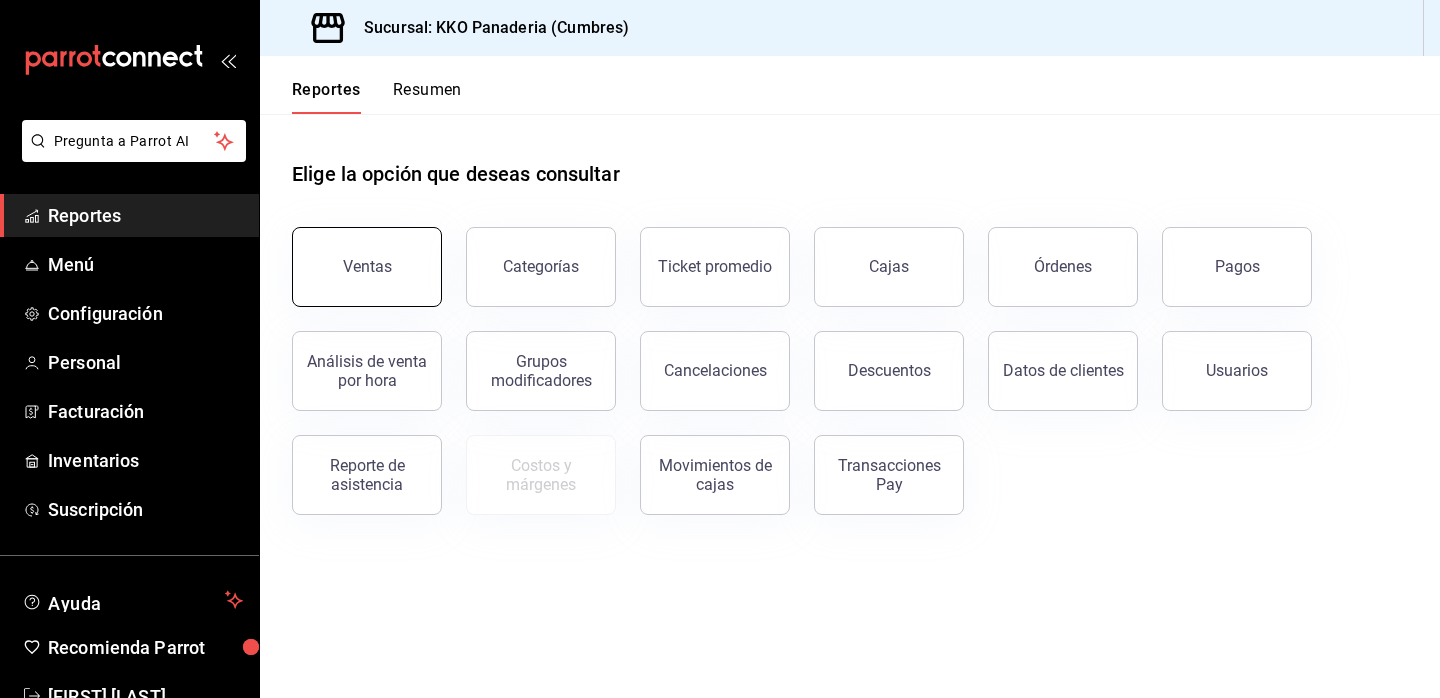 click on "Ventas" at bounding box center [367, 267] 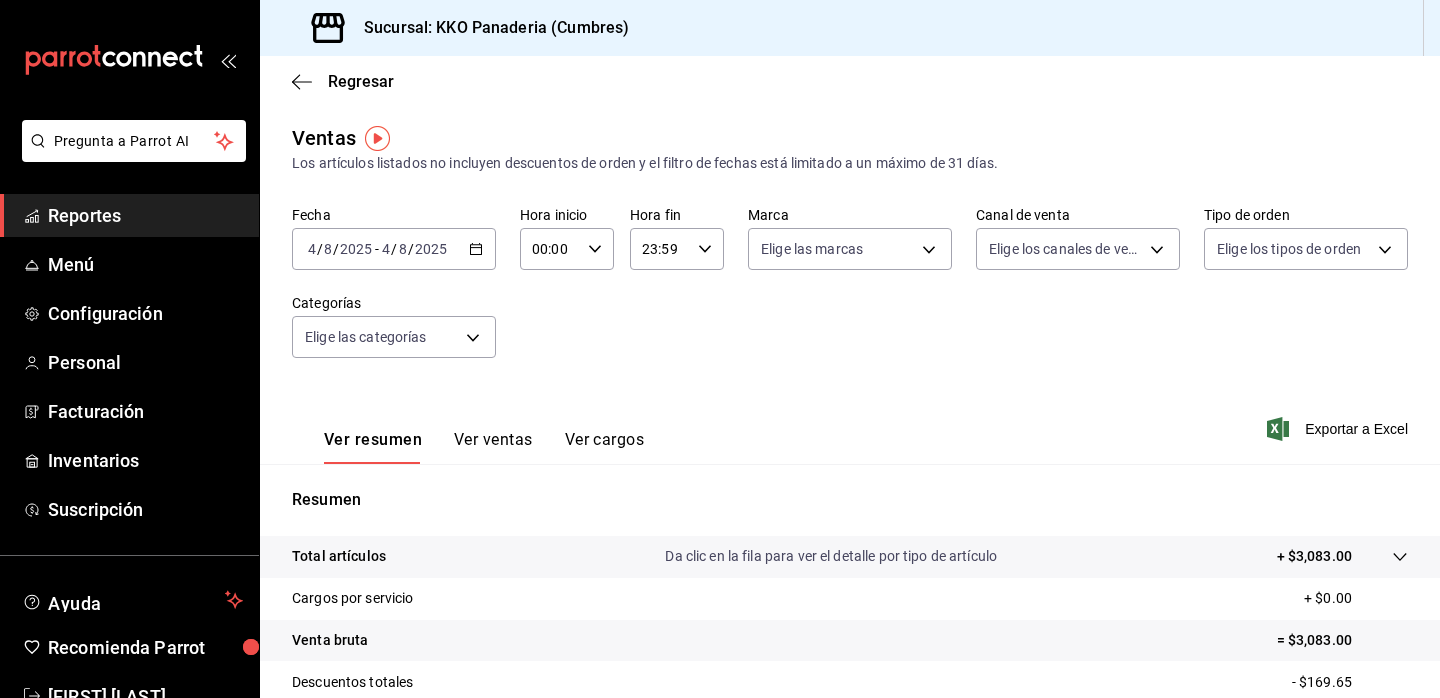 click on "Reportes" at bounding box center (145, 215) 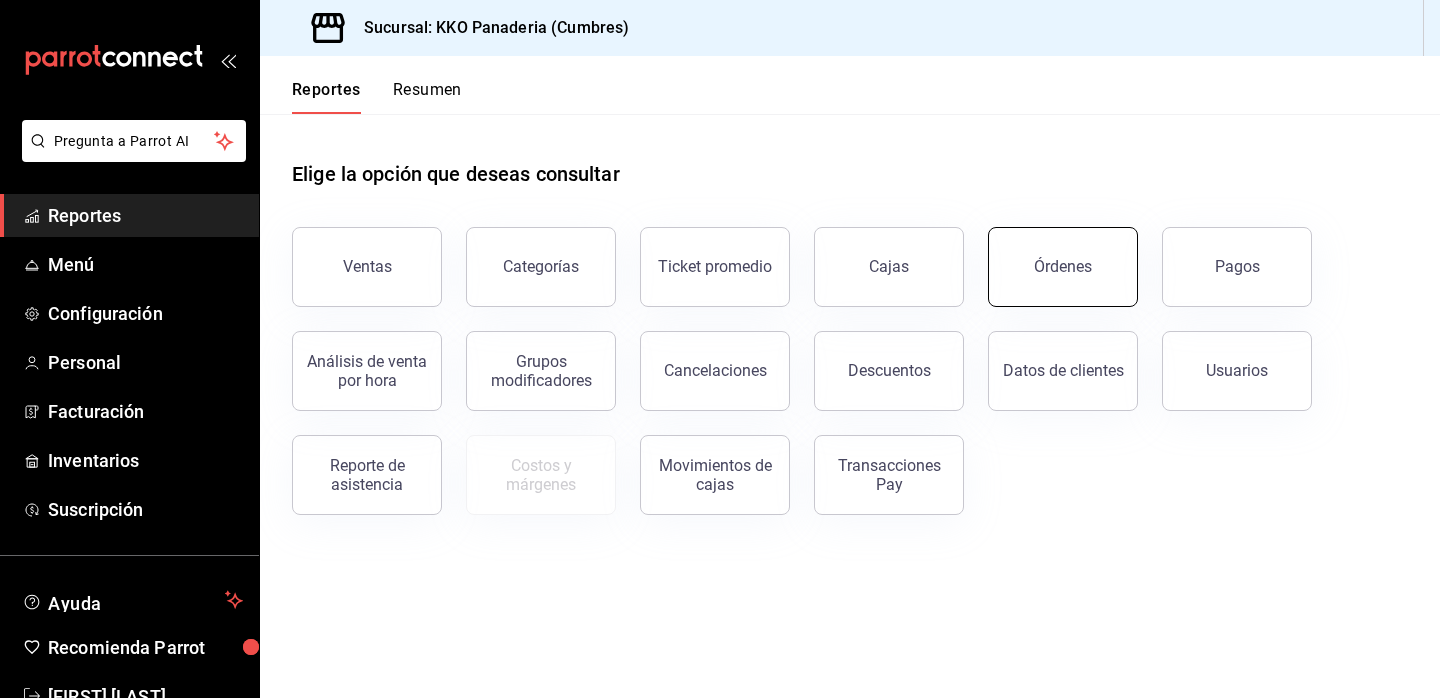 click on "Órdenes" at bounding box center [1063, 267] 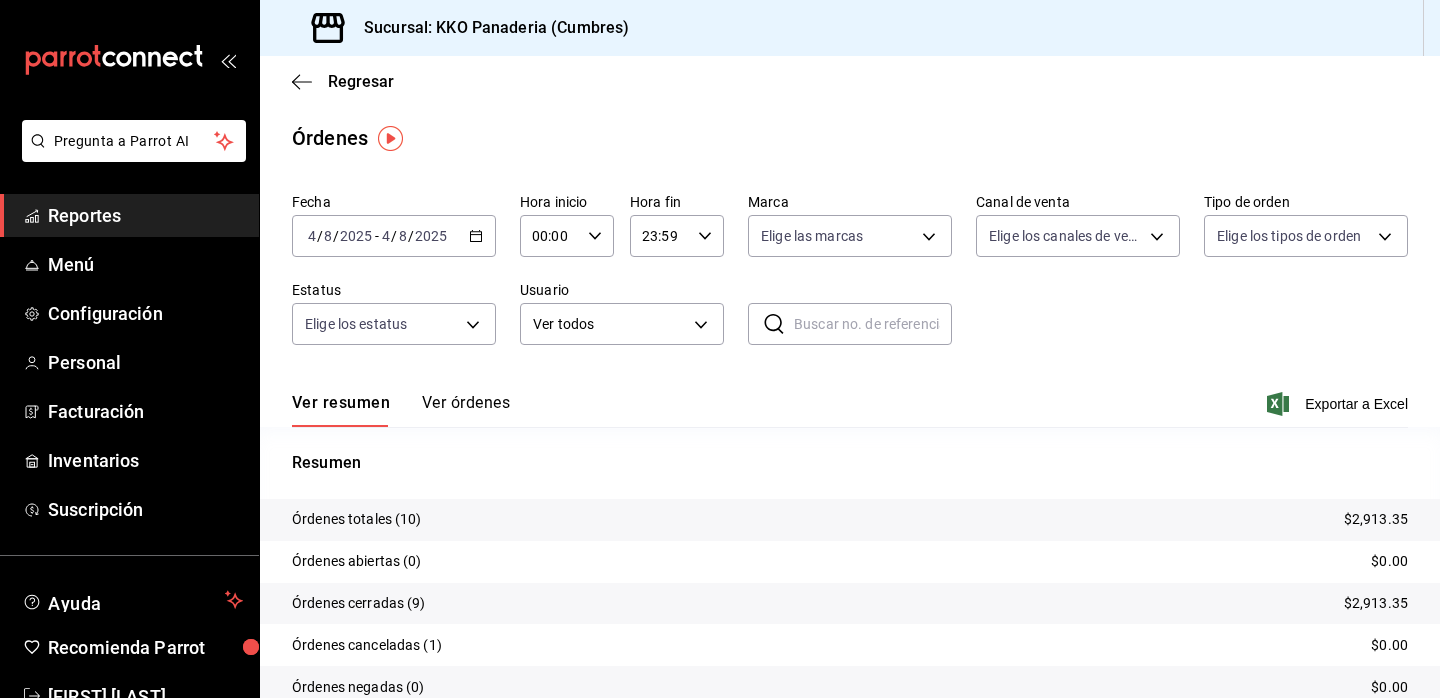 click on "Reportes" at bounding box center (145, 215) 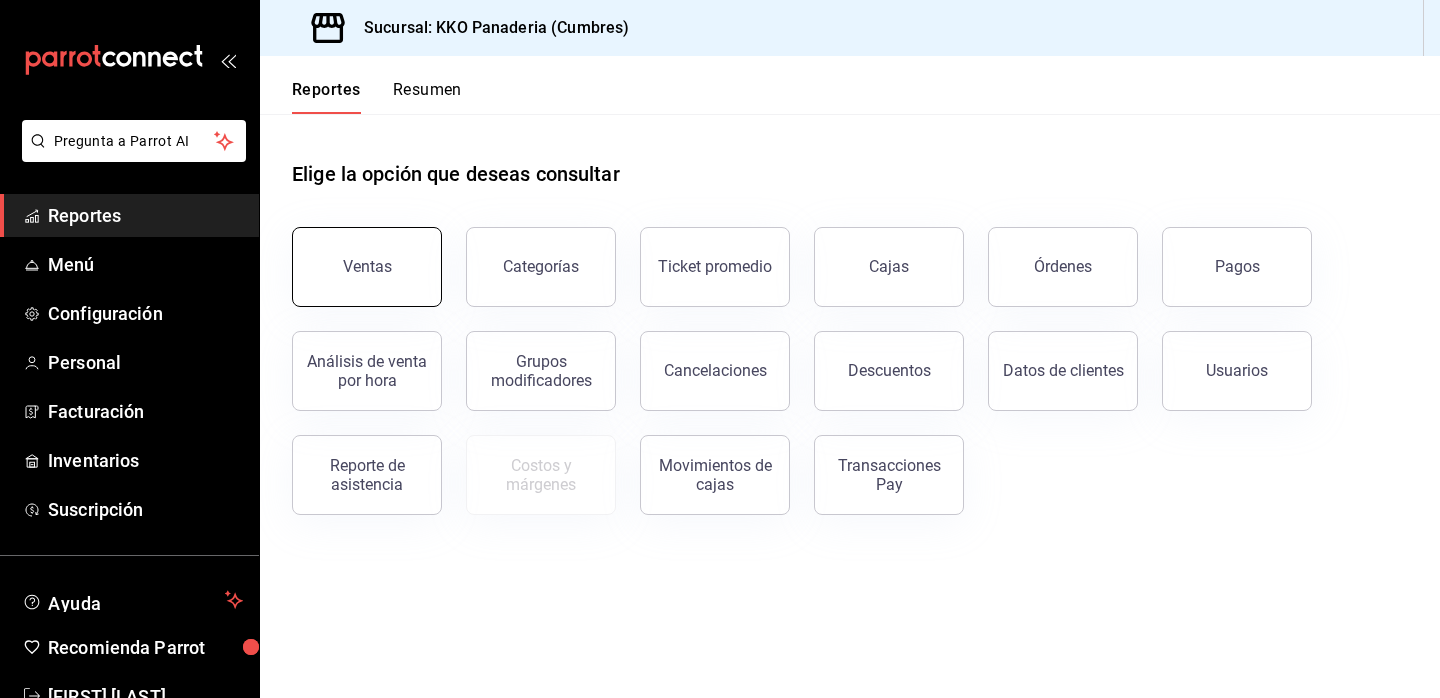 click on "Ventas" at bounding box center [367, 266] 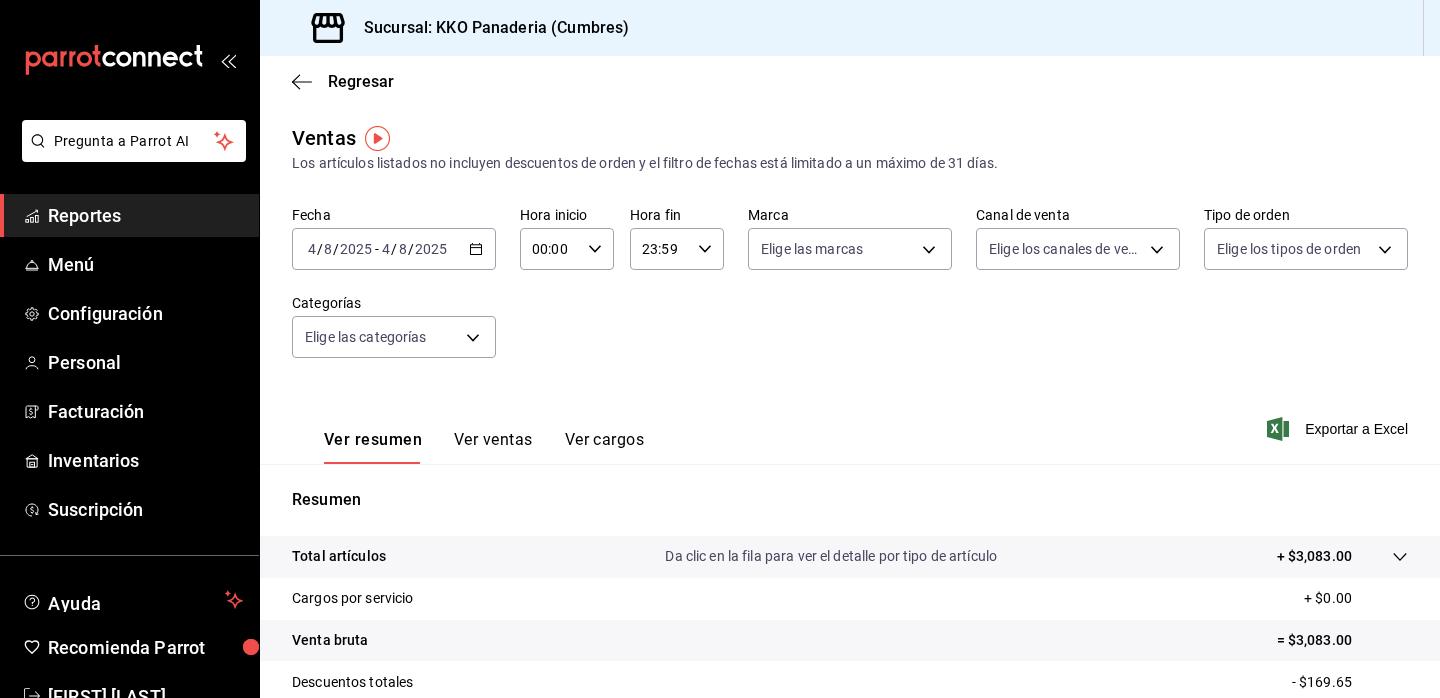 click on "Reportes" at bounding box center [145, 215] 